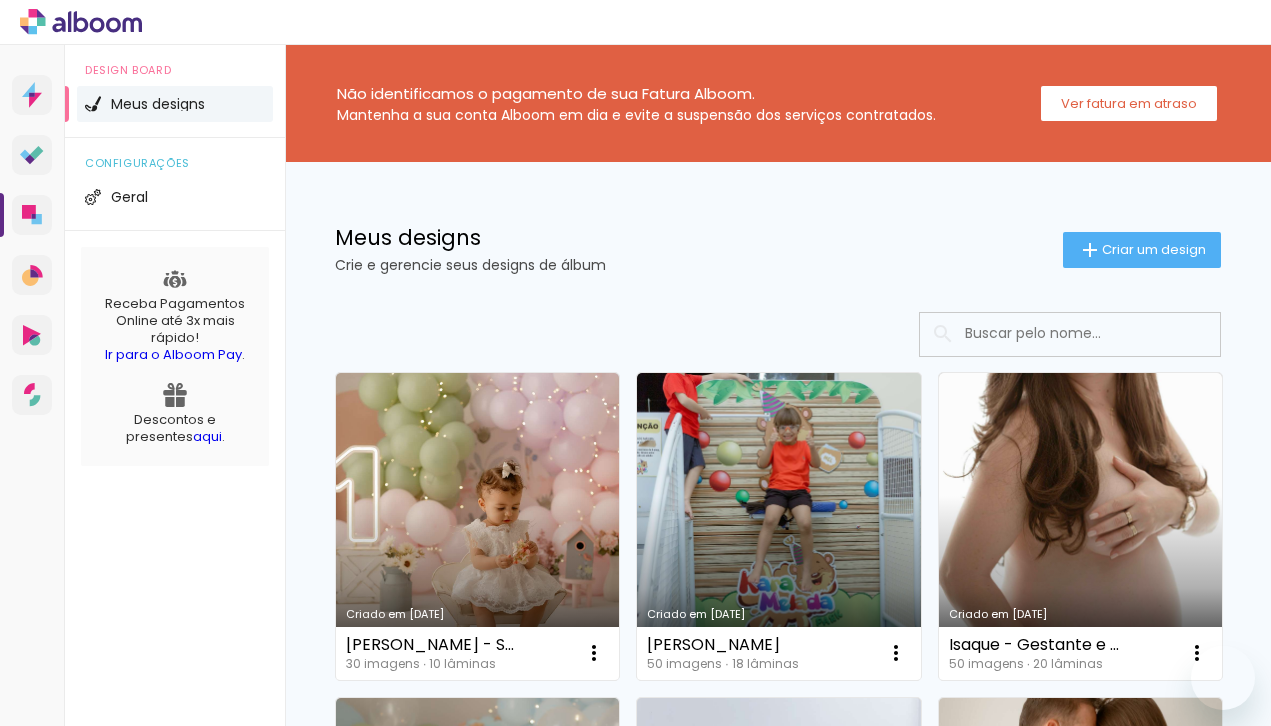 scroll, scrollTop: 0, scrollLeft: 0, axis: both 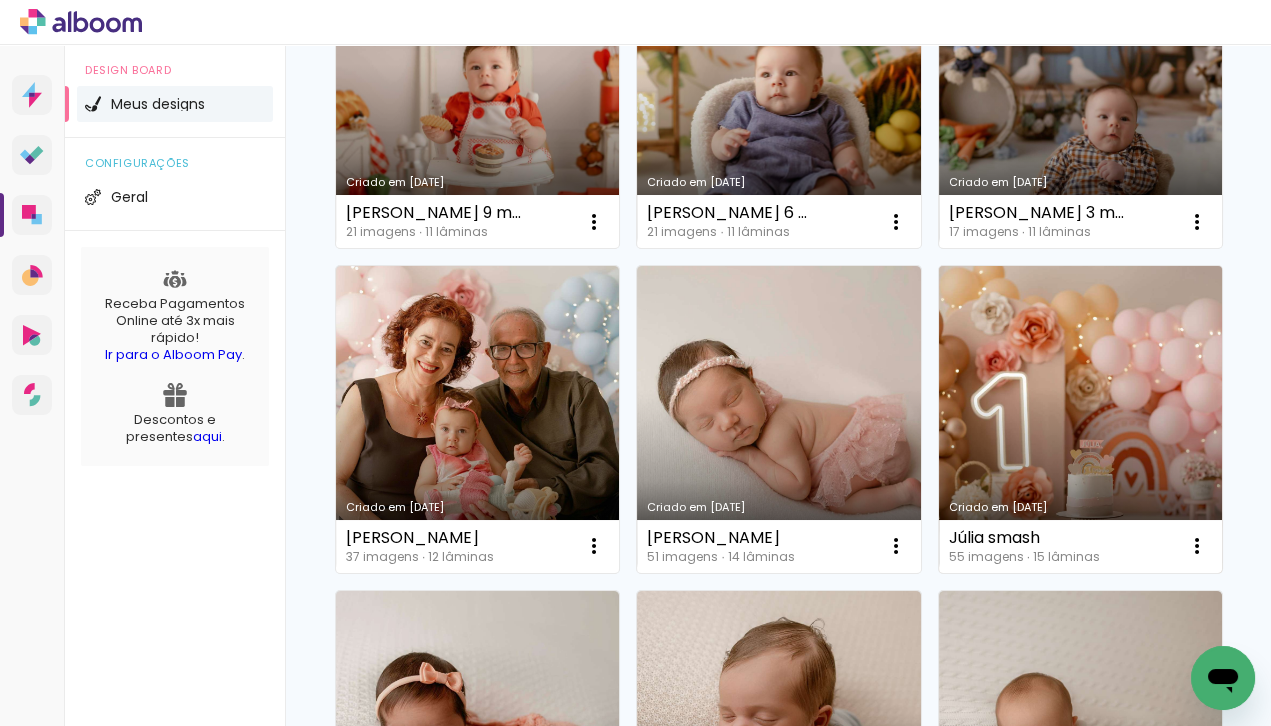 click on "Criado em [DATE]" at bounding box center (1080, 419) 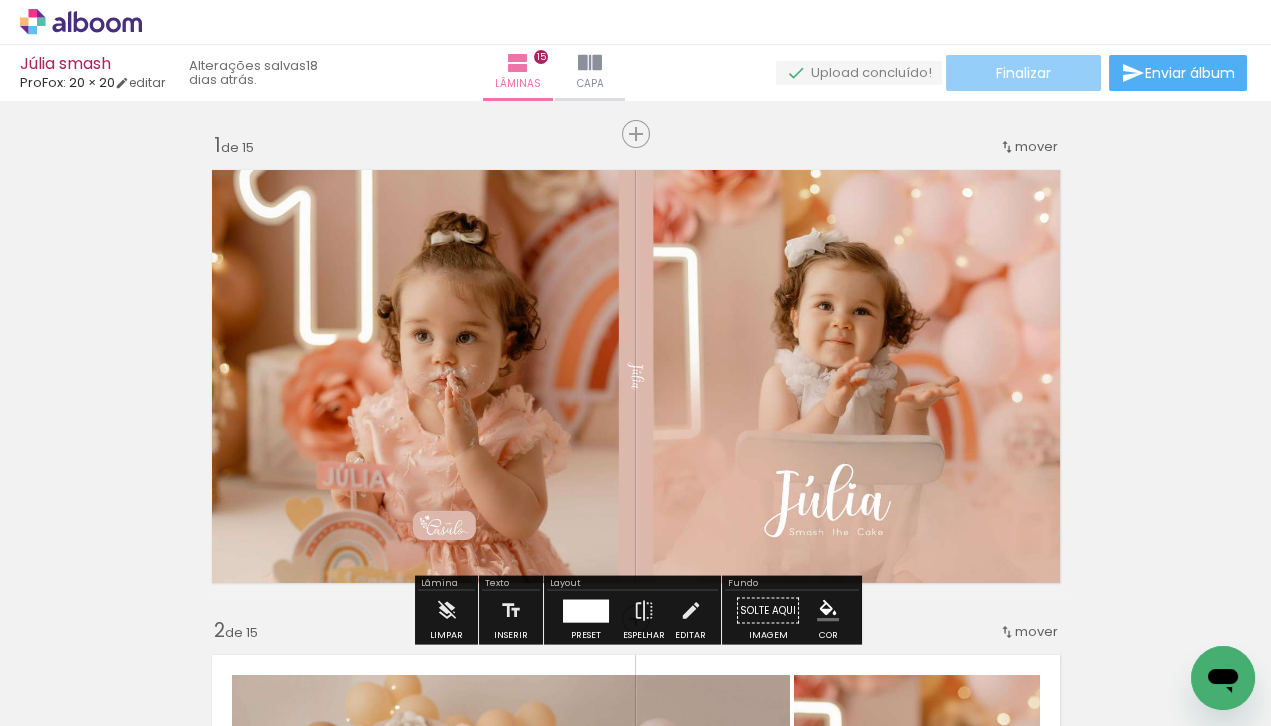 click on "Finalizar" 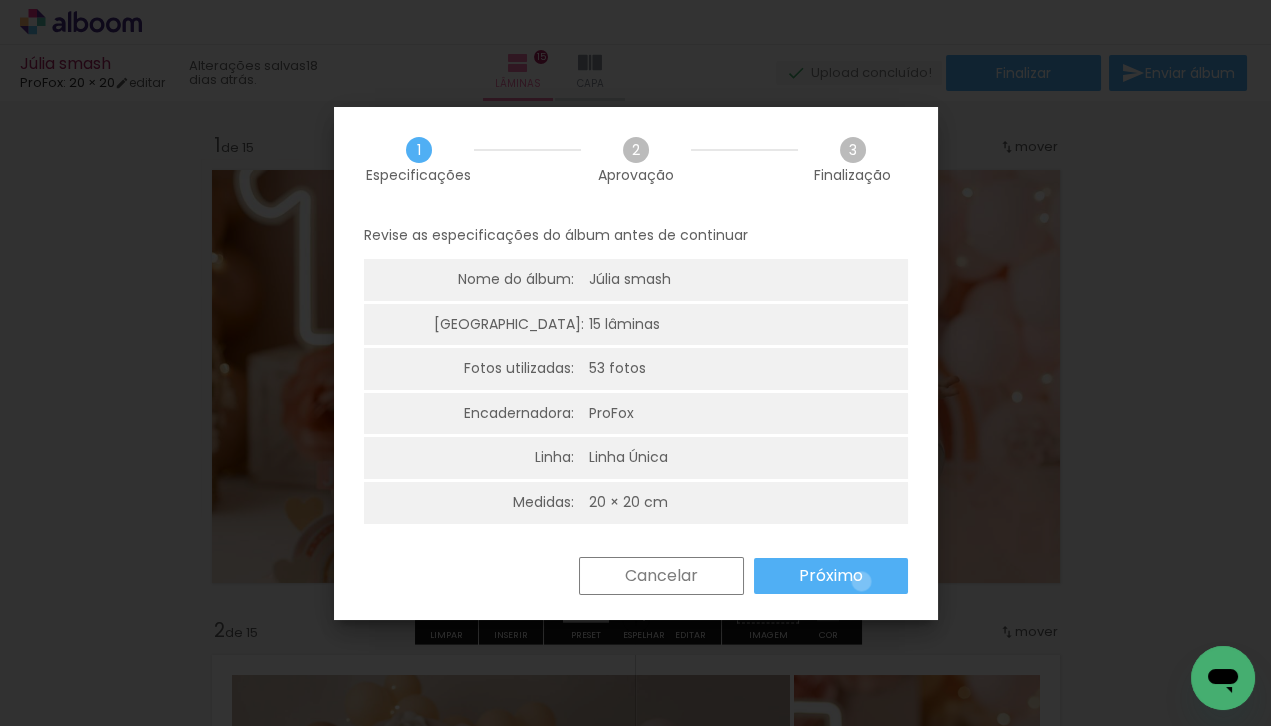 click on "Próximo" at bounding box center (0, 0) 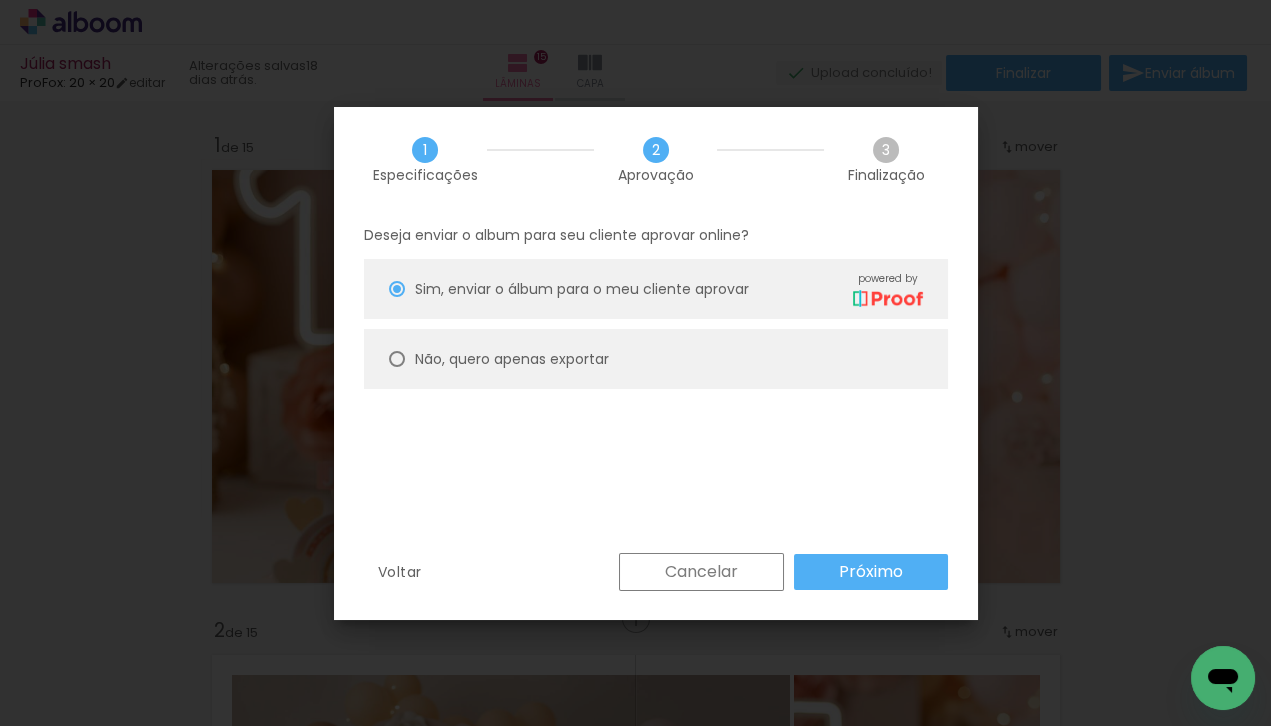 click on "Não, quero apenas exportar" at bounding box center (656, 359) 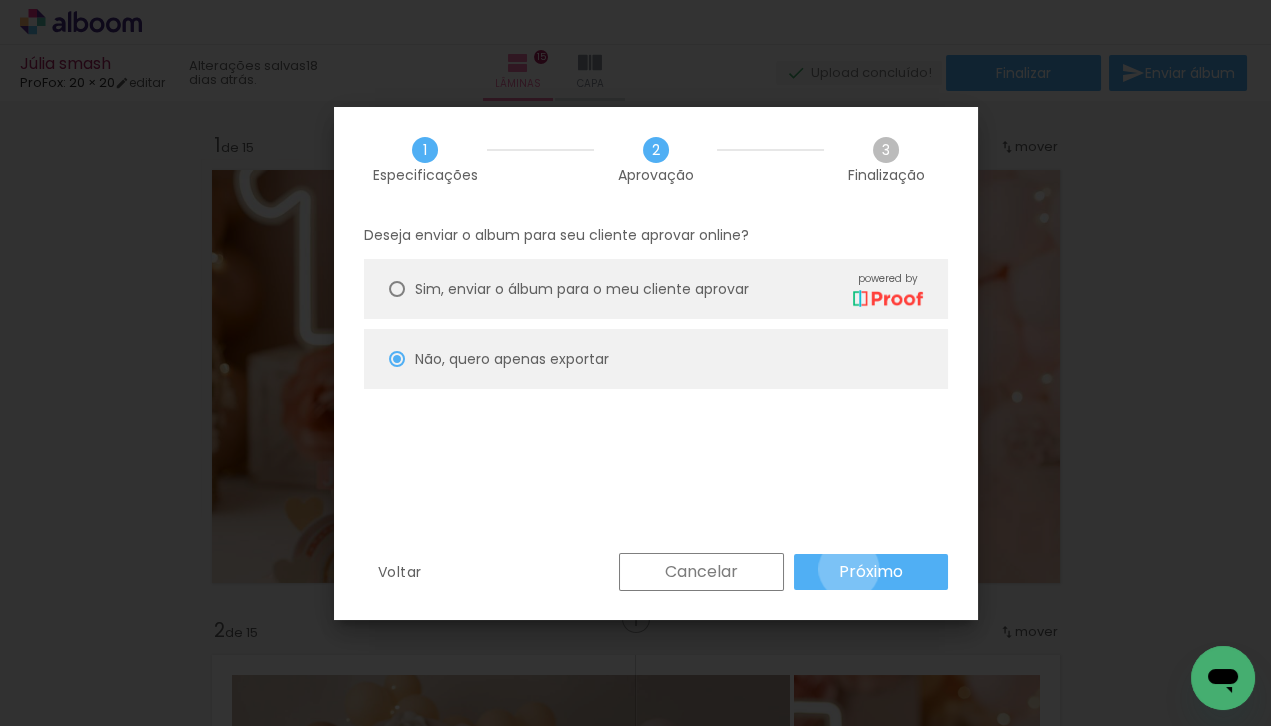 click on "Próximo" at bounding box center (0, 0) 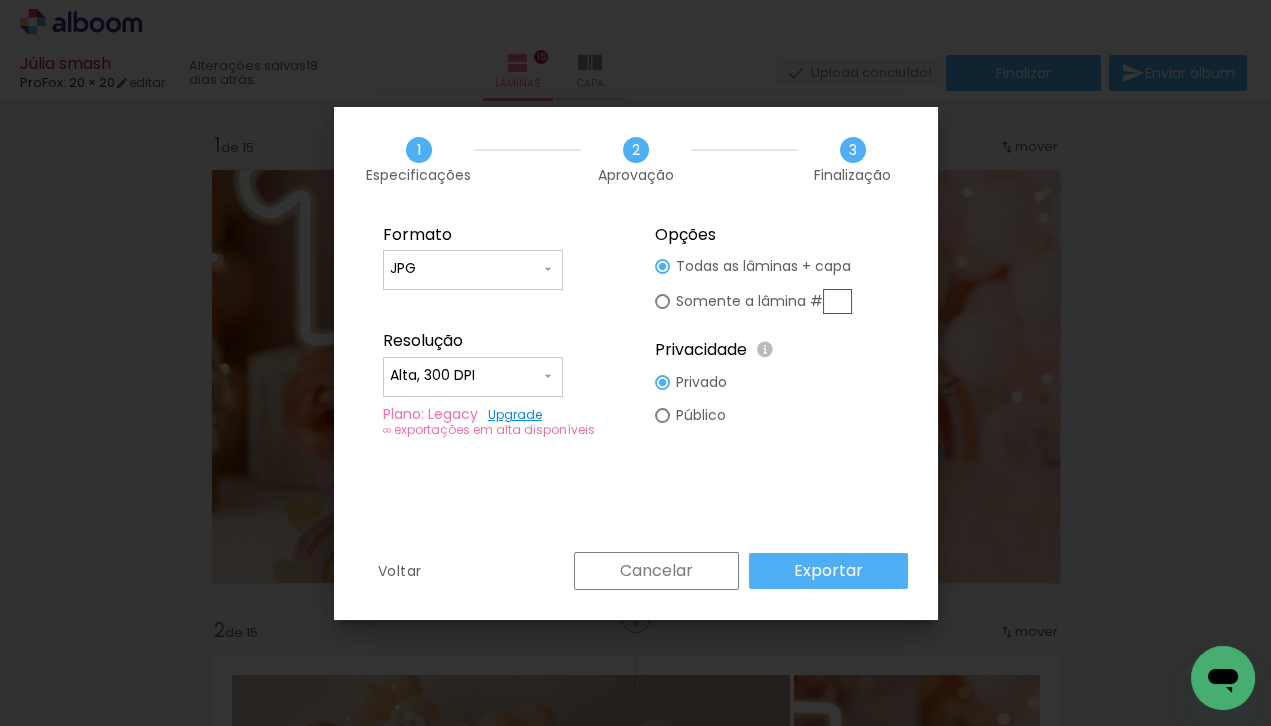 click on "Exportar" at bounding box center [0, 0] 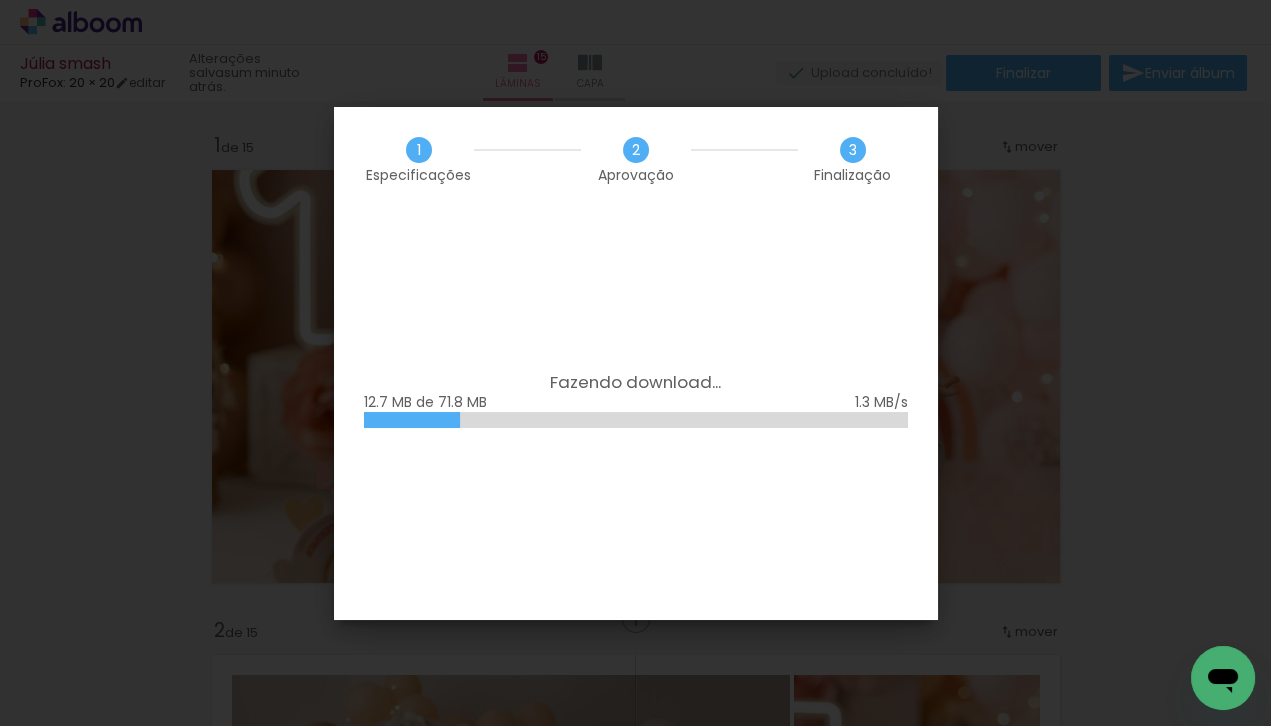 click 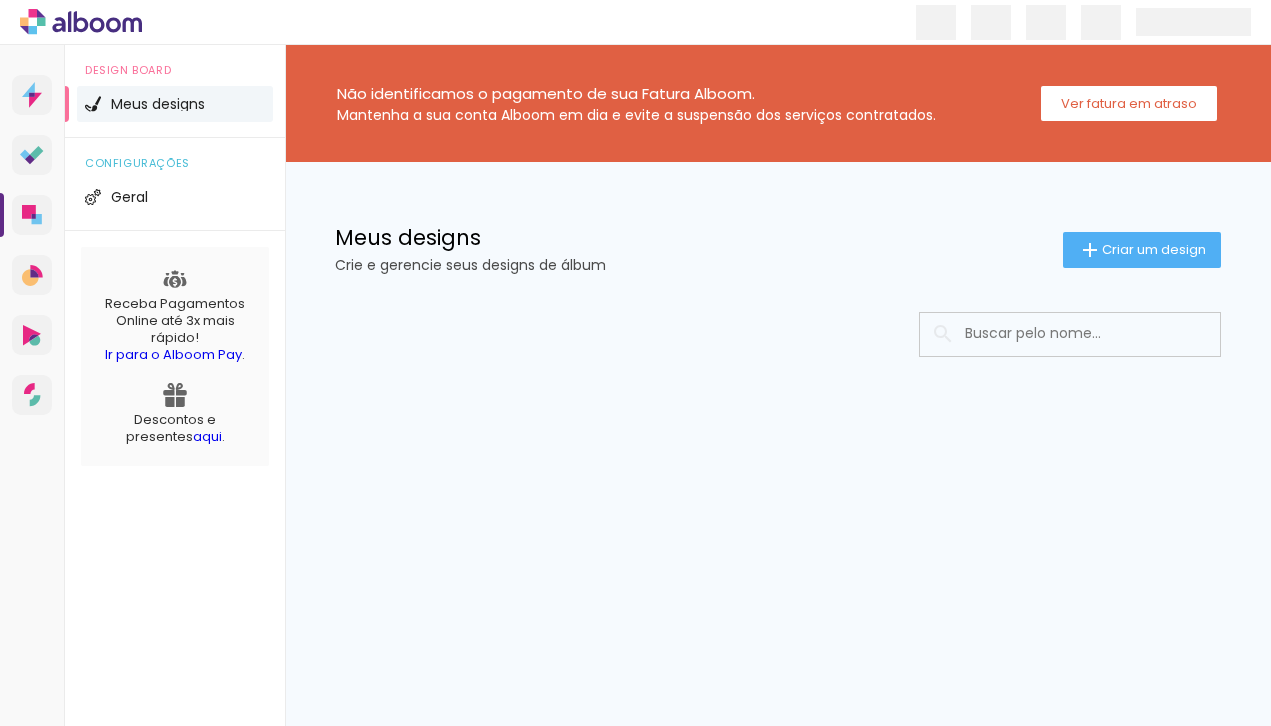 scroll, scrollTop: 0, scrollLeft: 0, axis: both 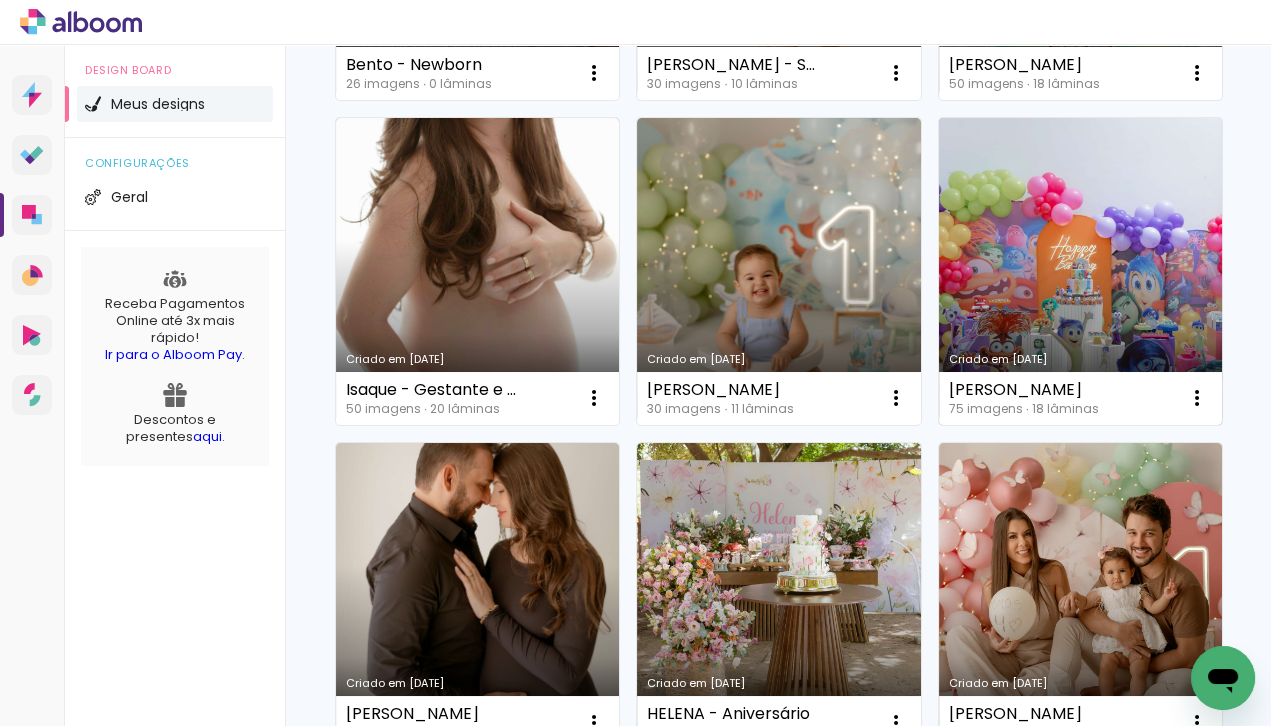 click on "Criado em [DATE]" at bounding box center (1080, 271) 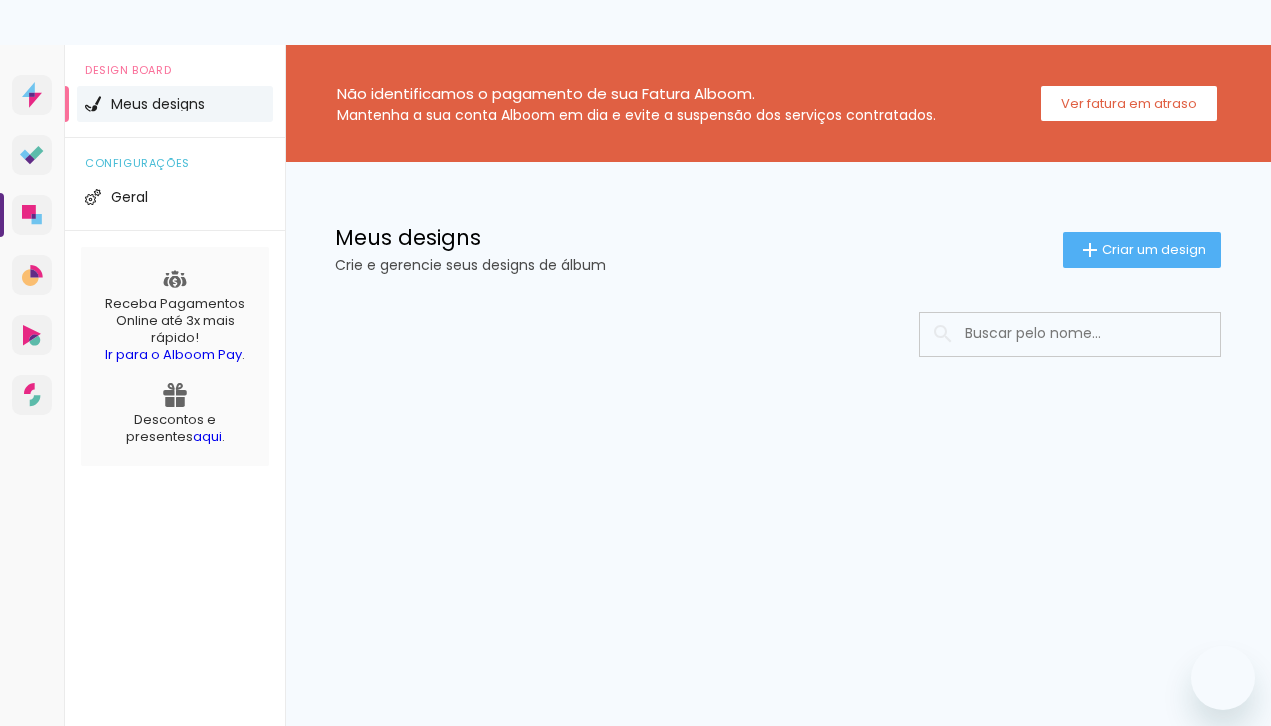 scroll, scrollTop: 0, scrollLeft: 0, axis: both 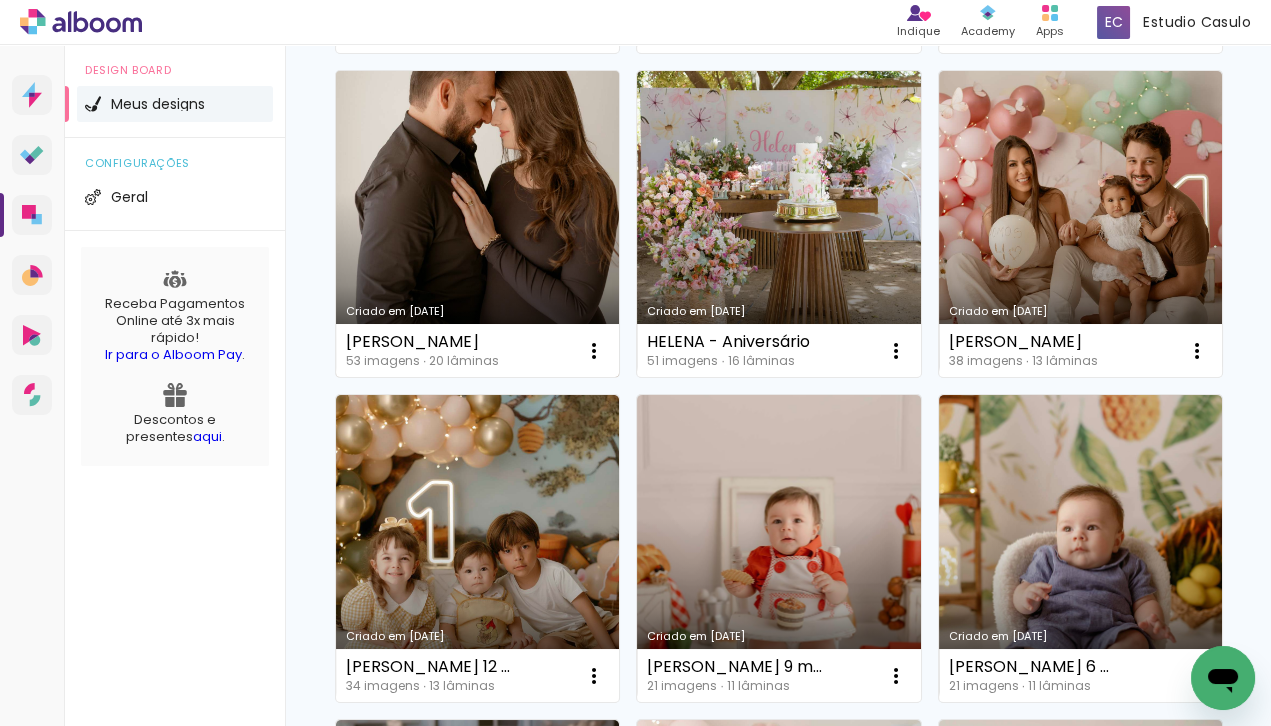 click on "Criado em [DATE]" at bounding box center [477, 224] 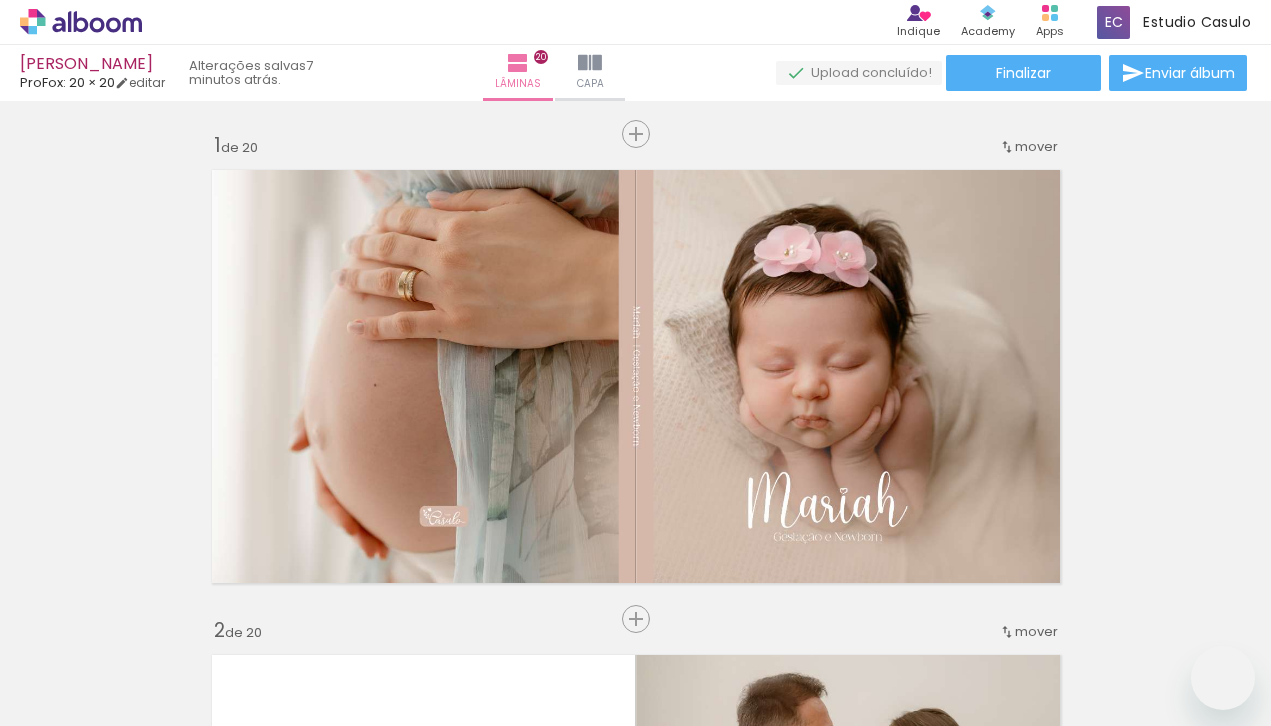 scroll, scrollTop: 0, scrollLeft: 0, axis: both 